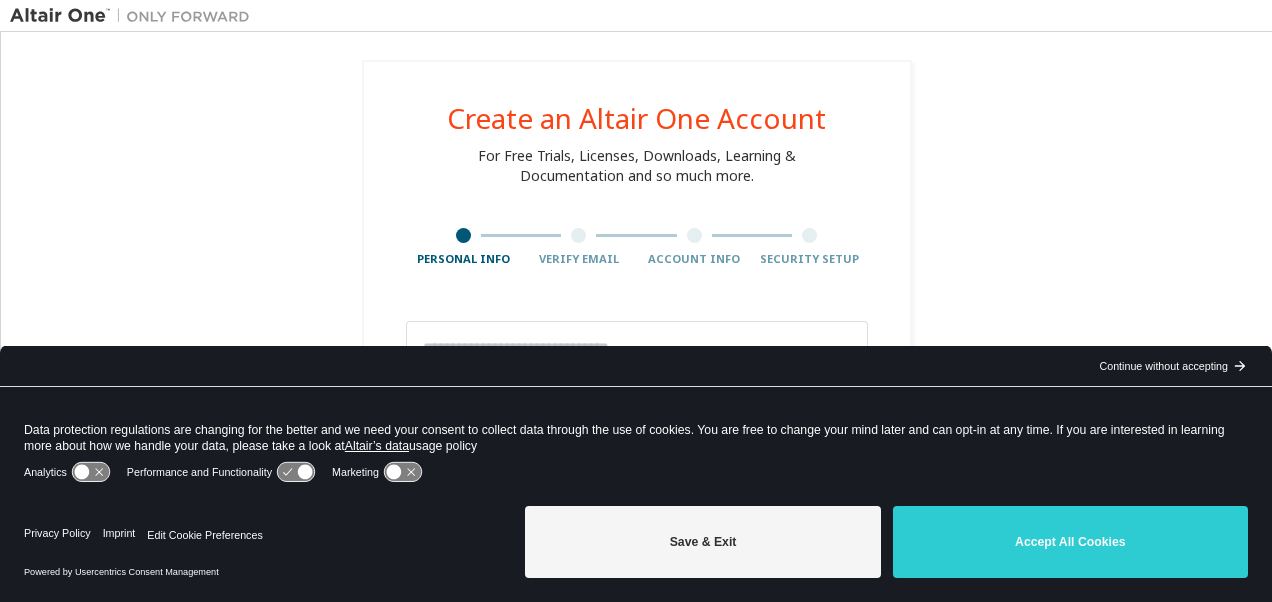 scroll, scrollTop: 0, scrollLeft: 0, axis: both 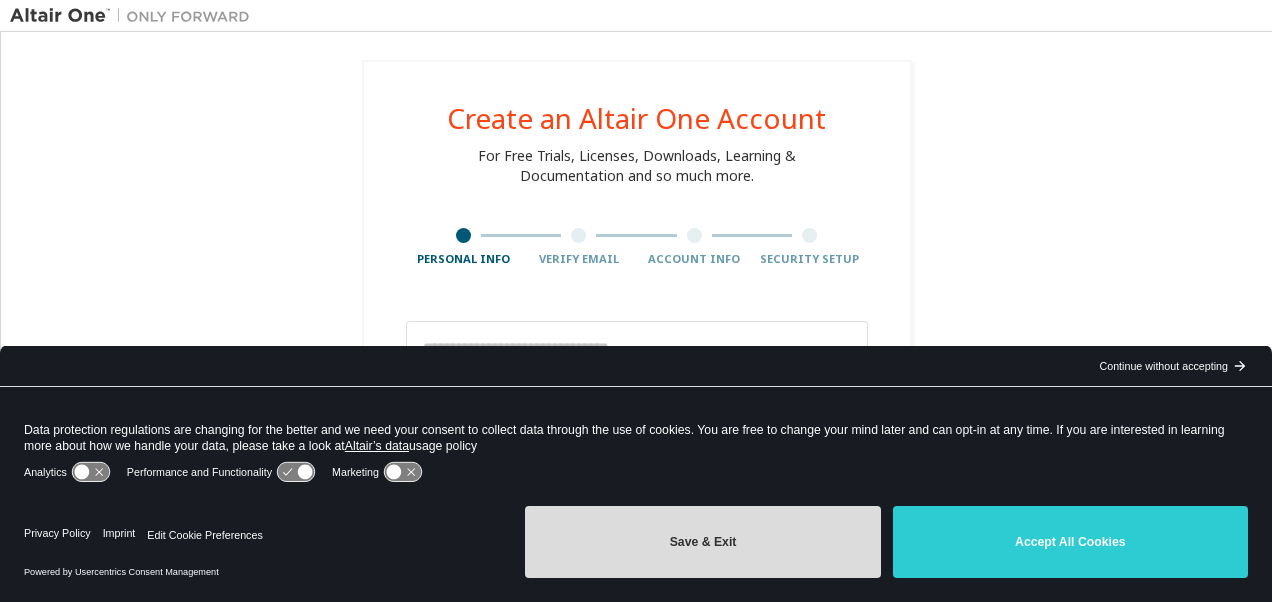click on "Save & Exit" at bounding box center [702, 542] 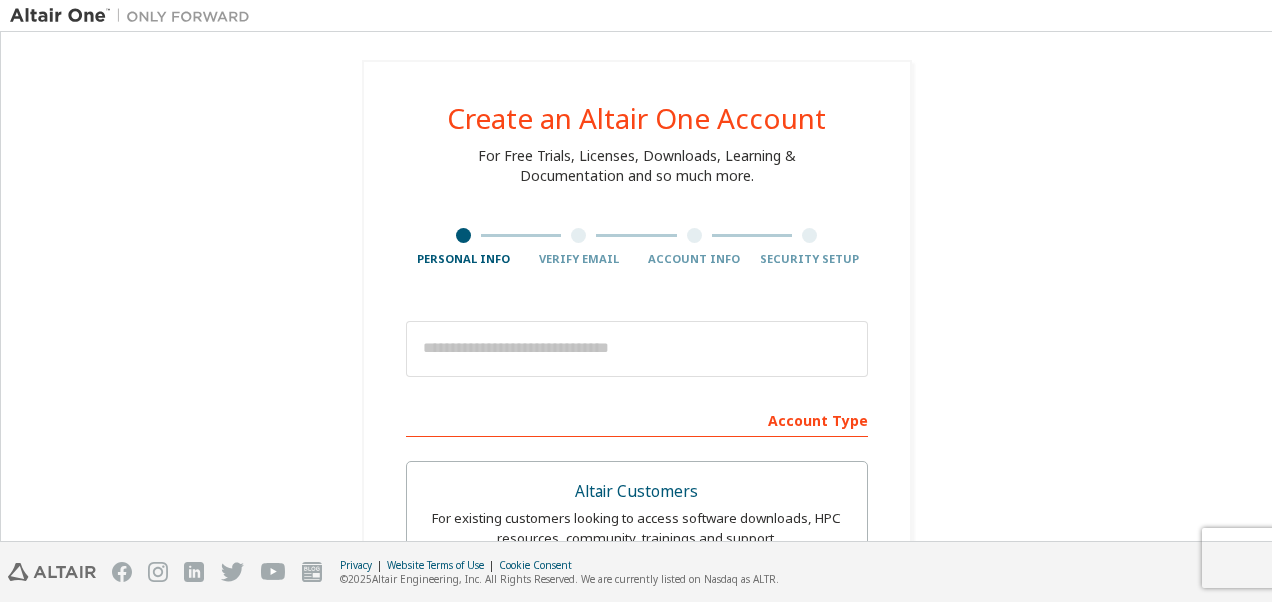 scroll, scrollTop: 100, scrollLeft: 0, axis: vertical 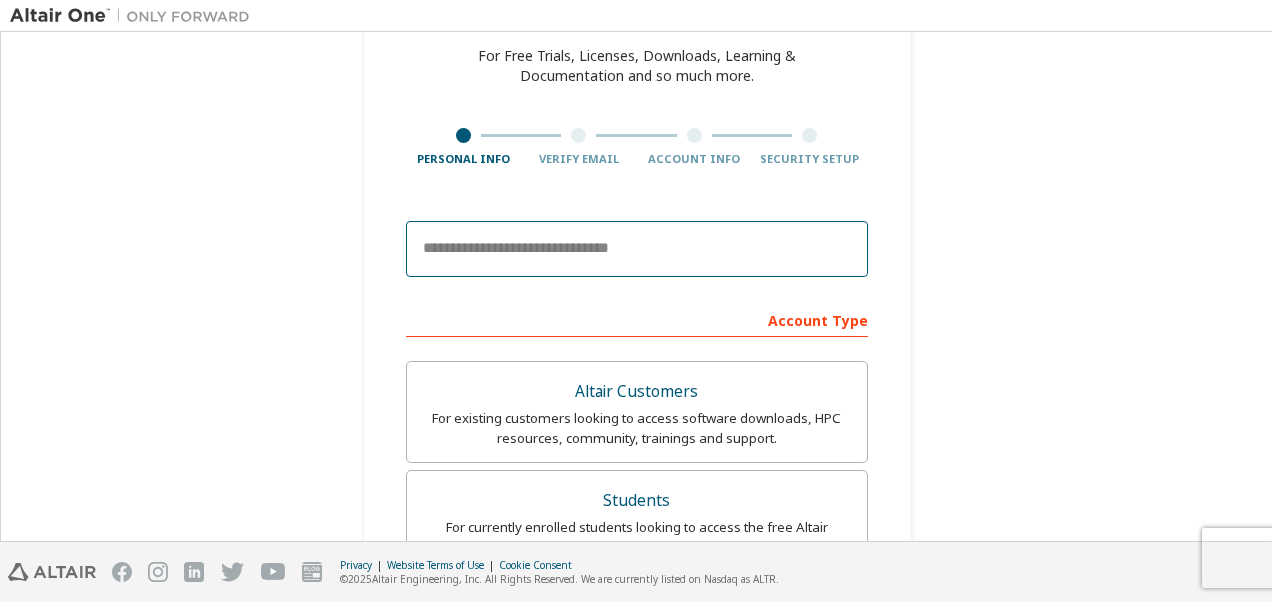 click at bounding box center (637, 249) 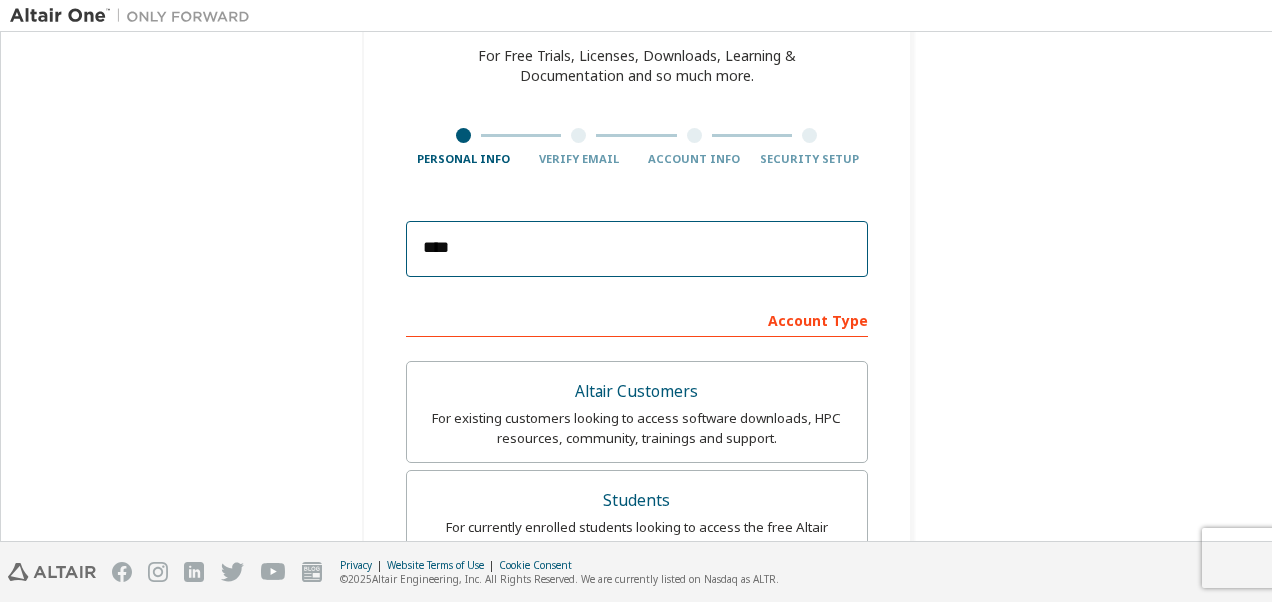 type on "**********" 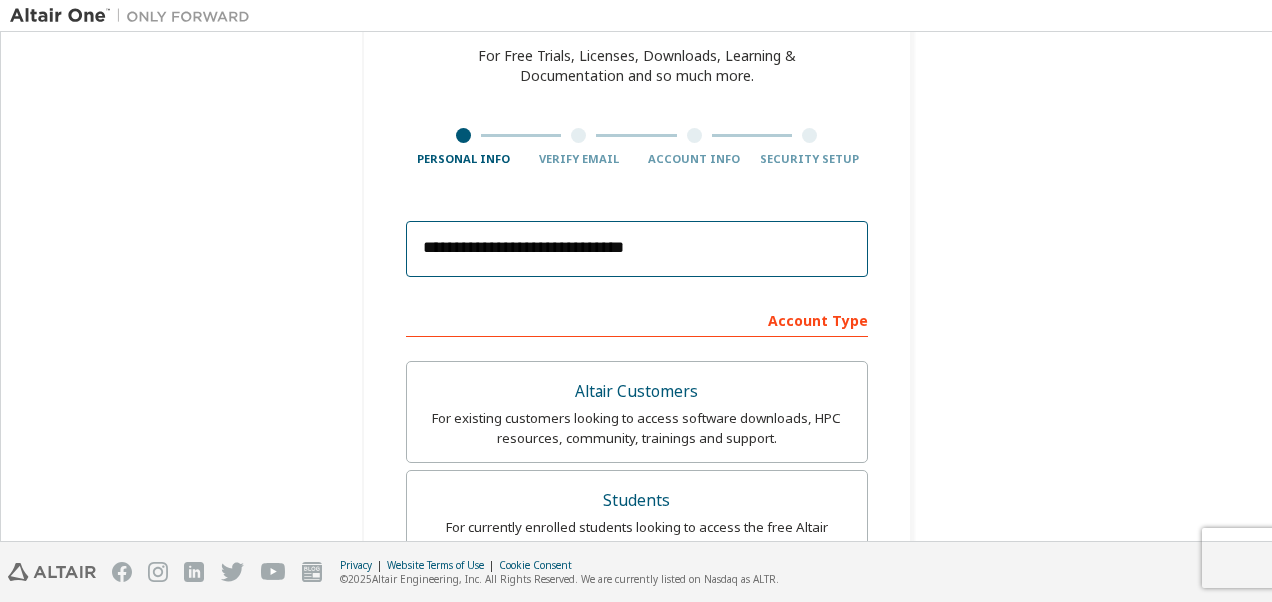 type on "*******" 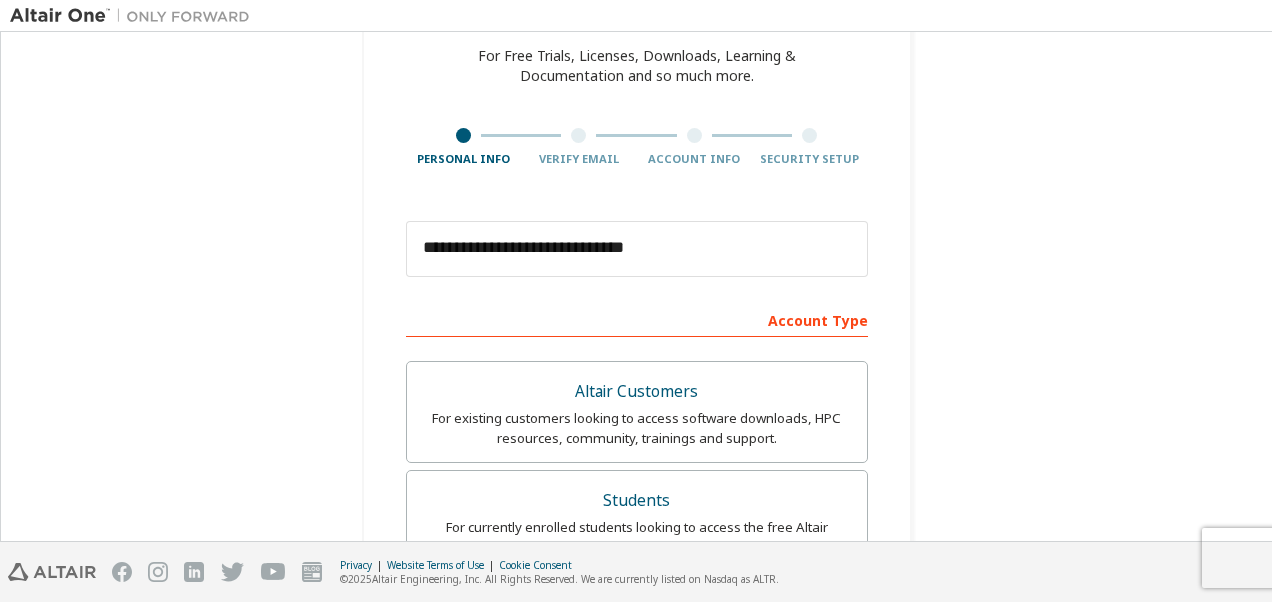 type on "*****" 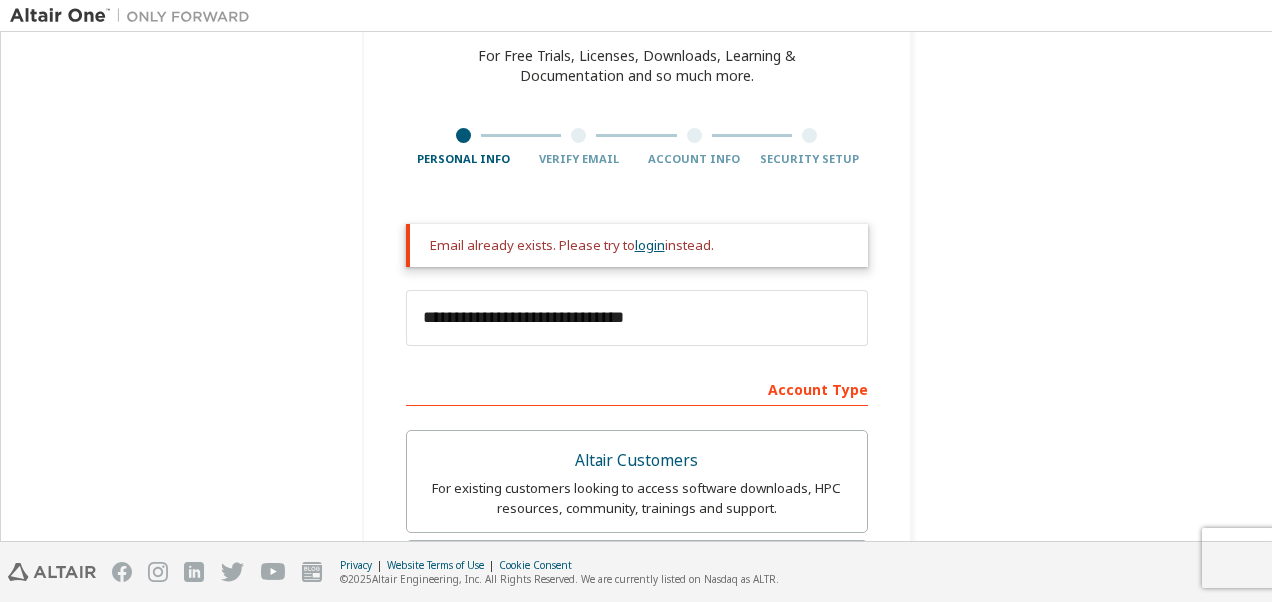 click on "login" at bounding box center (650, 245) 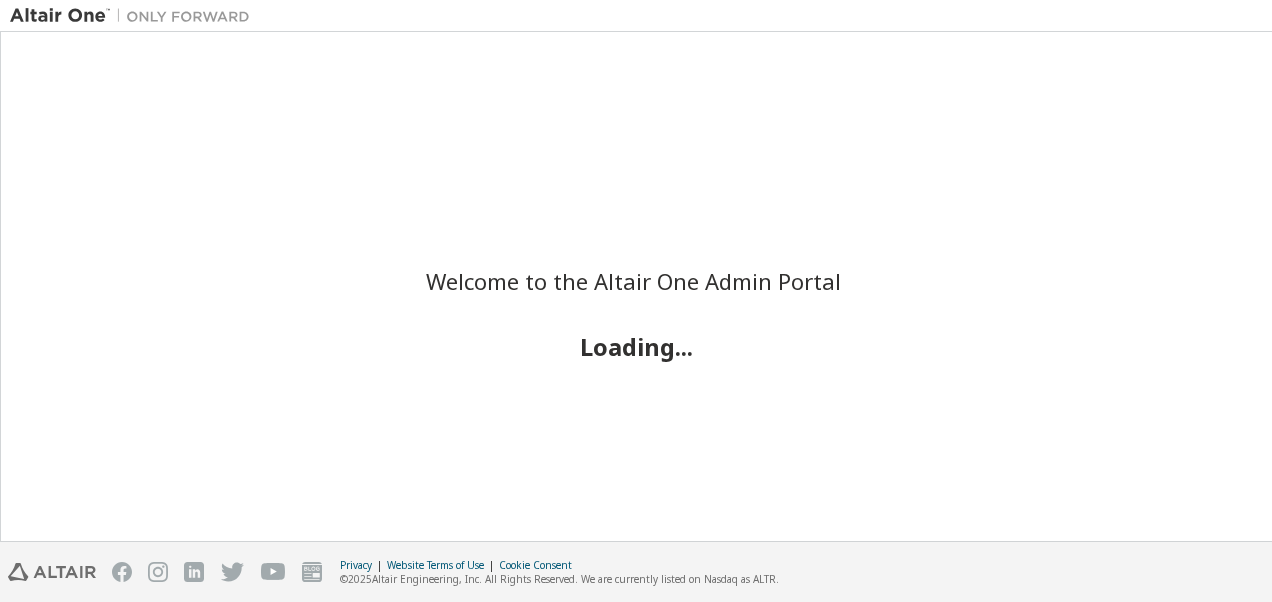 scroll, scrollTop: 0, scrollLeft: 0, axis: both 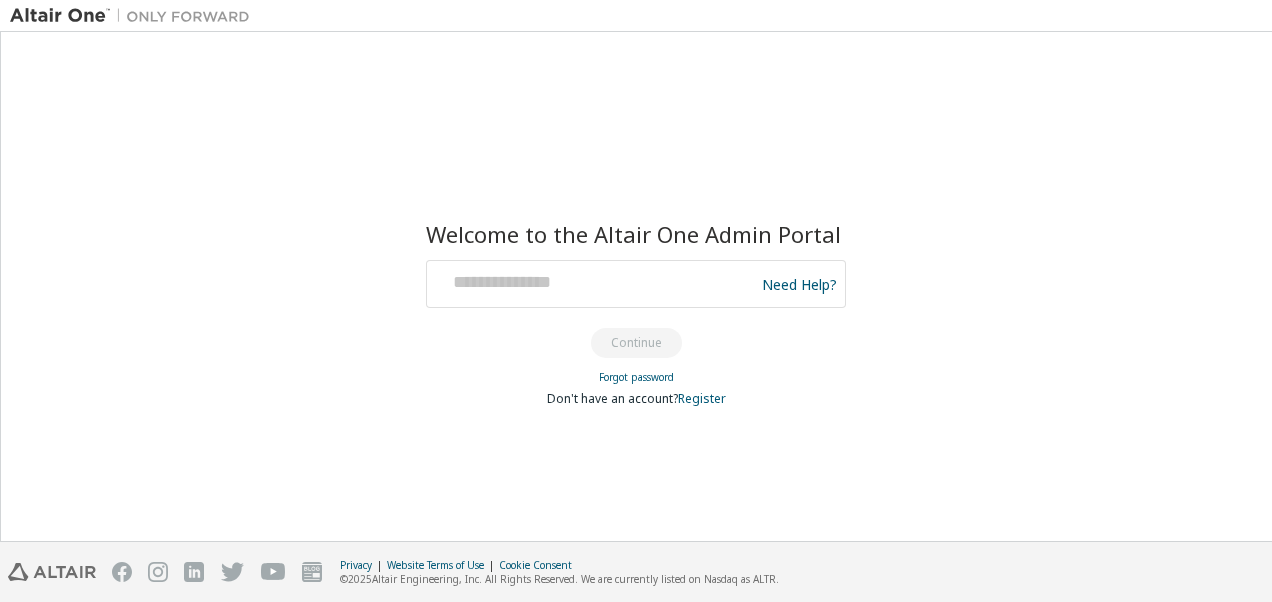 click at bounding box center [593, 284] 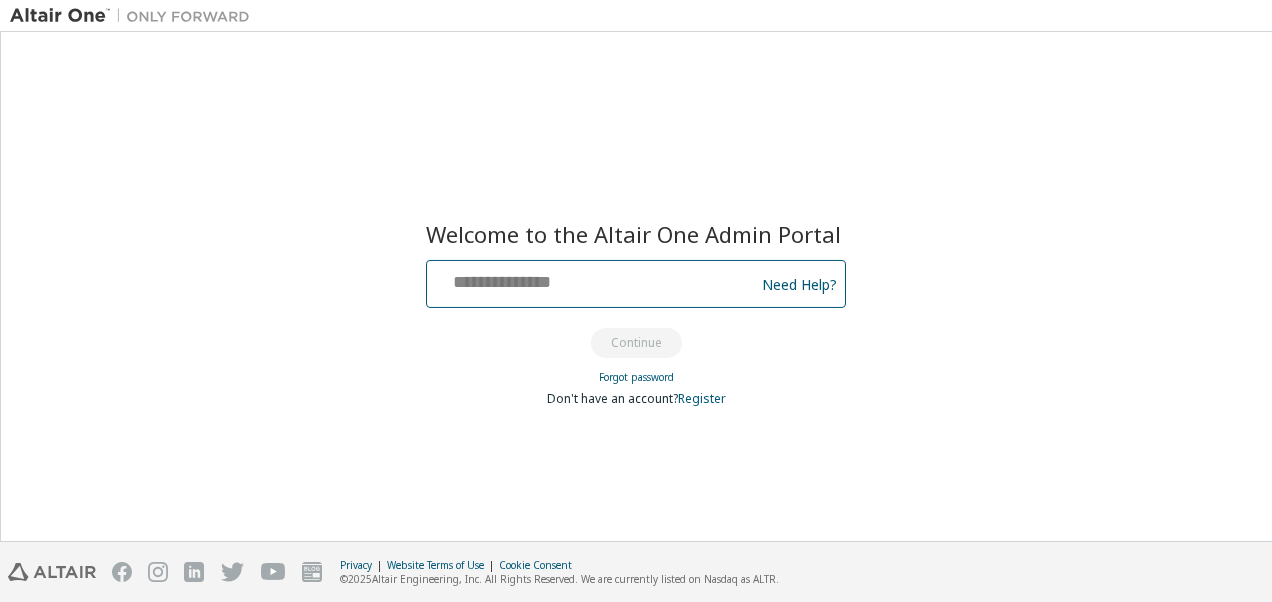 click at bounding box center (593, 279) 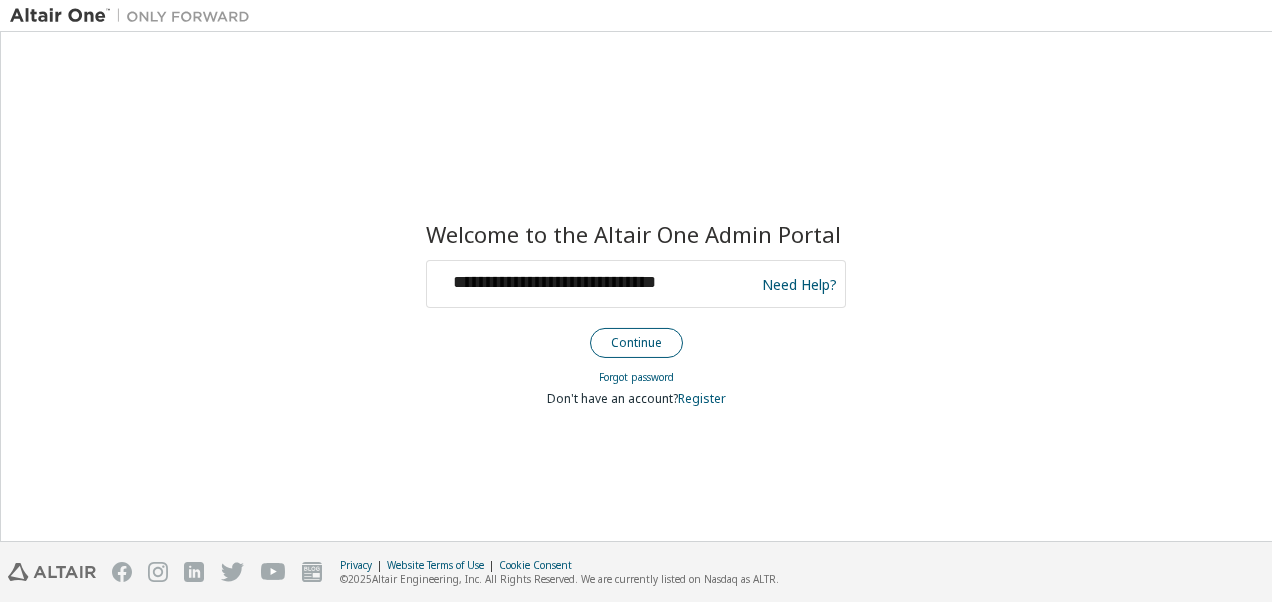 click on "Continue" at bounding box center (636, 343) 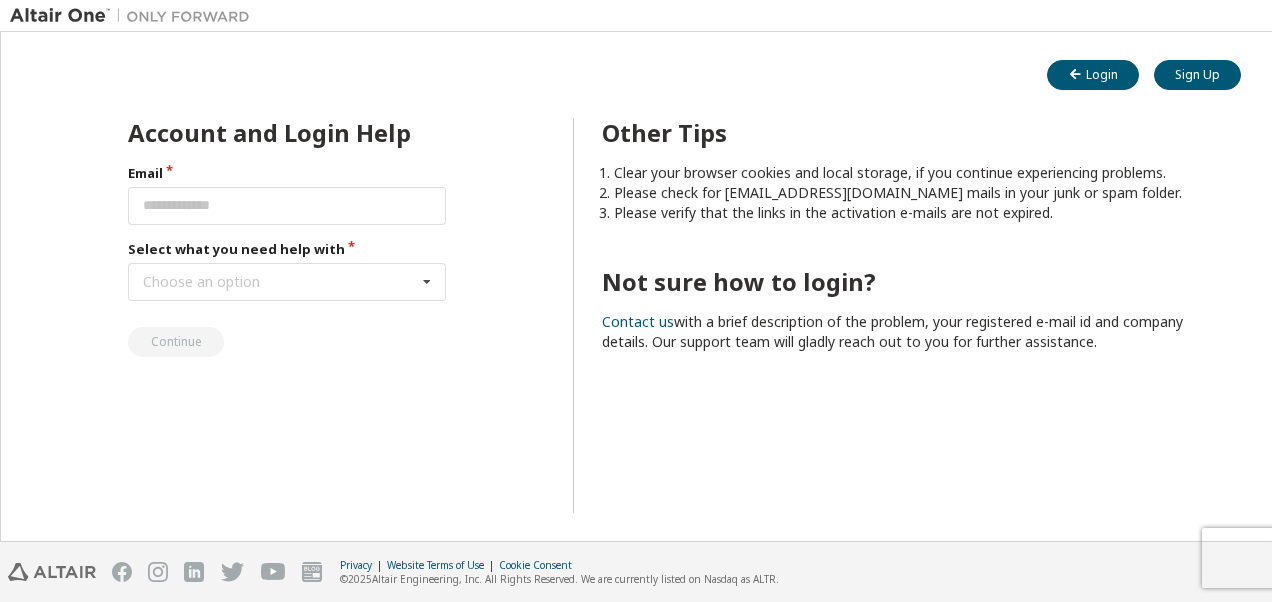 scroll, scrollTop: 0, scrollLeft: 0, axis: both 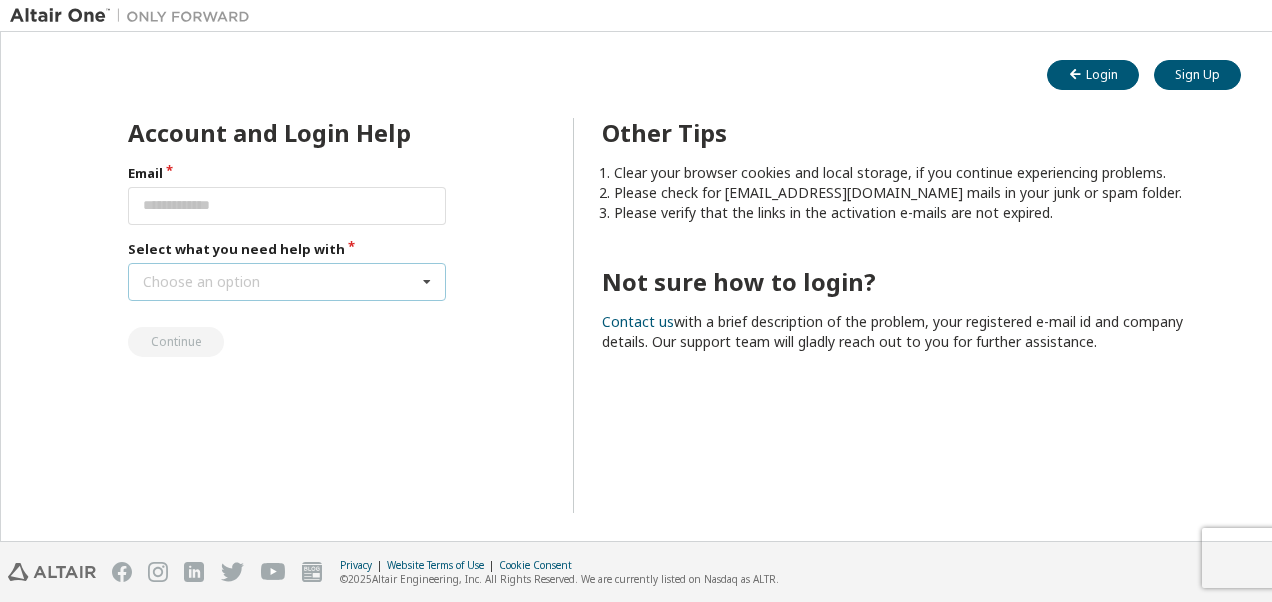 click on "Choose an option I forgot my password I did not receive activation mail My activation mail expired My account is locked I want to reset multi-factor authentication I don't know but can't login" at bounding box center [287, 282] 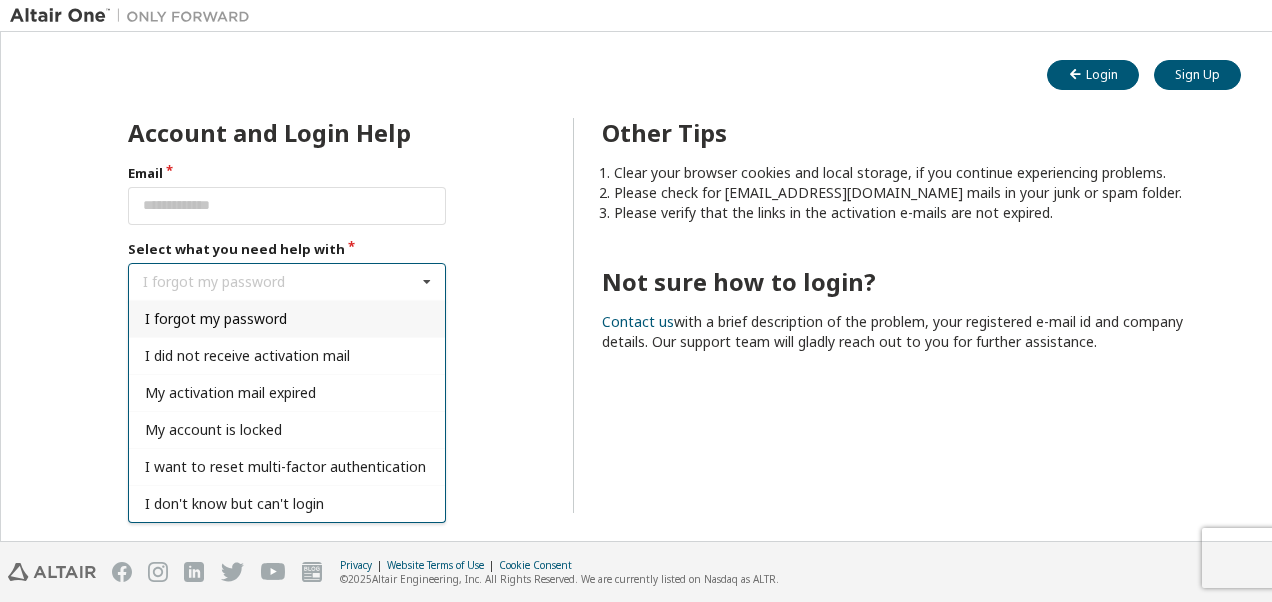 click on "I forgot my password" at bounding box center (287, 318) 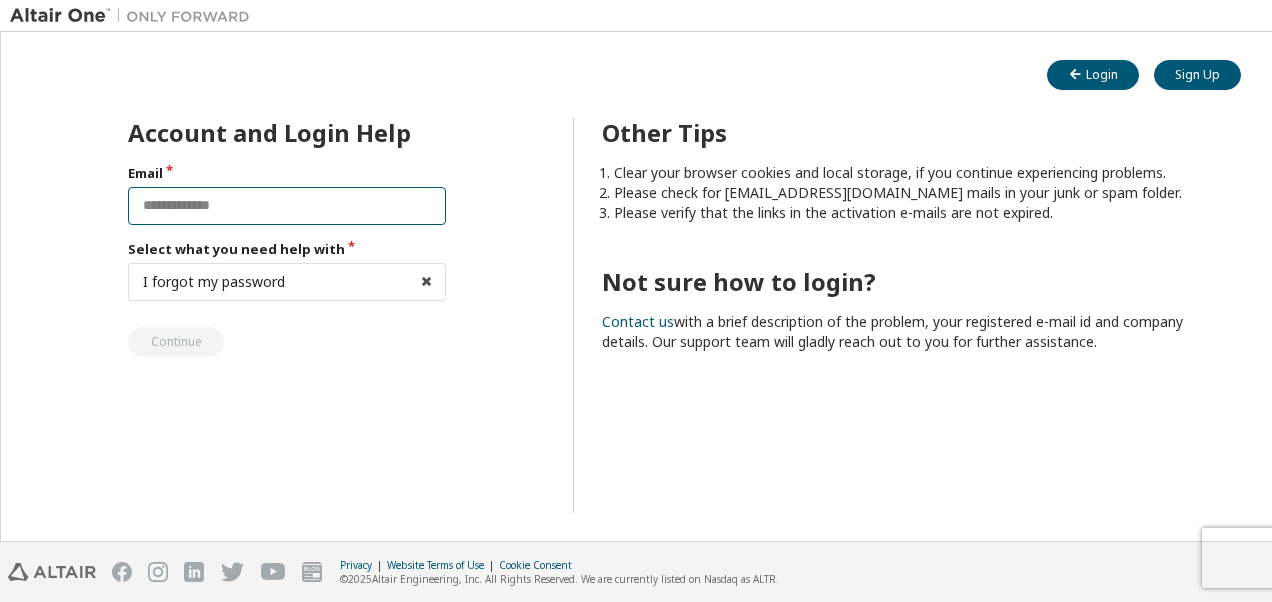 click at bounding box center (287, 206) 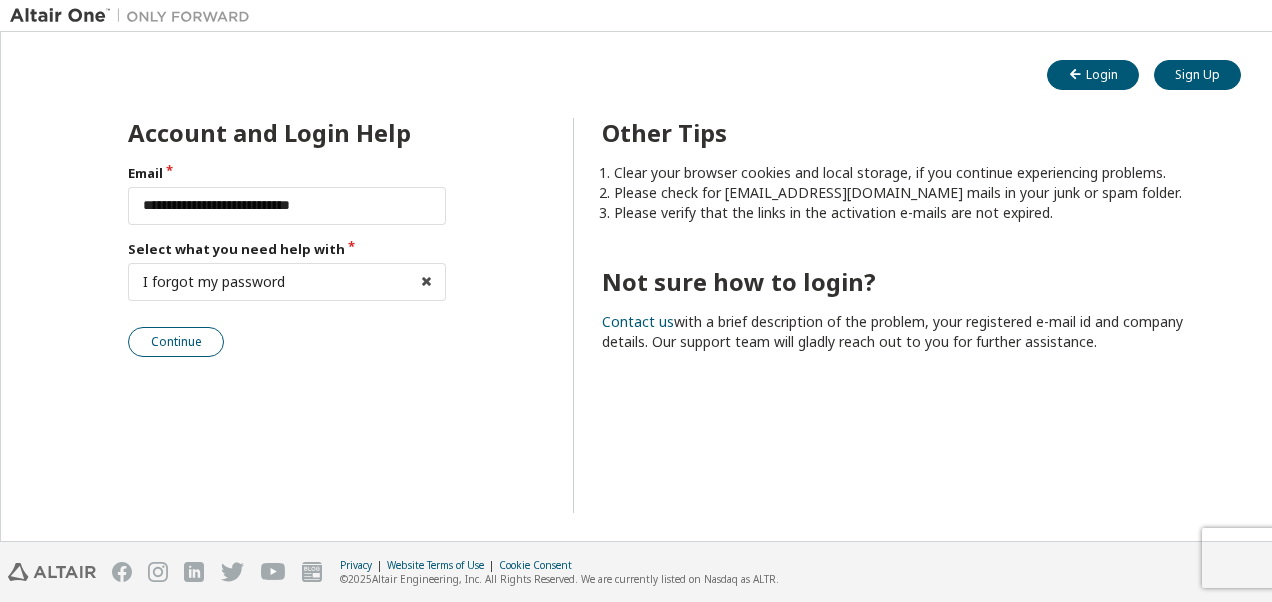 click on "Continue" at bounding box center [176, 342] 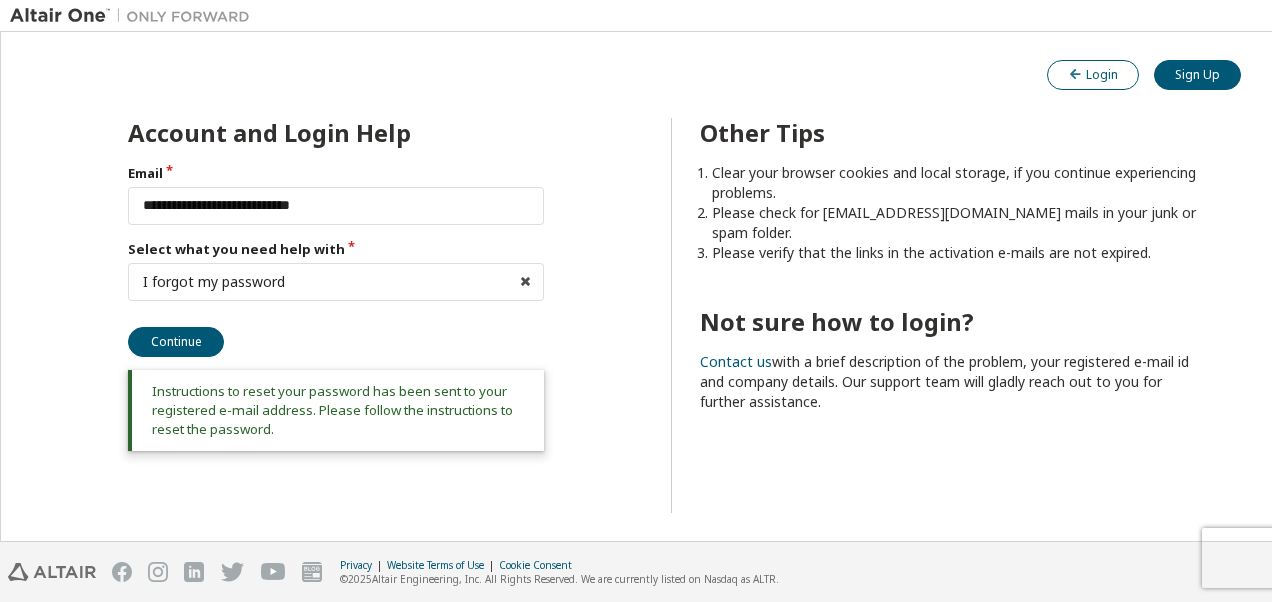 click on "Login" at bounding box center (1093, 74) 